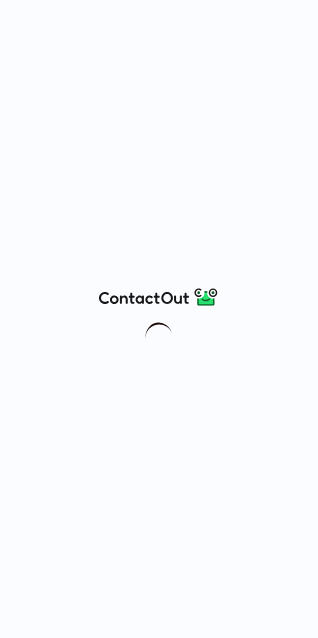 scroll, scrollTop: 0, scrollLeft: 0, axis: both 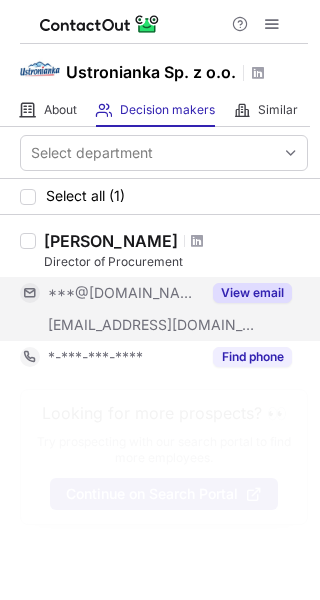 click on "View email" at bounding box center (252, 293) 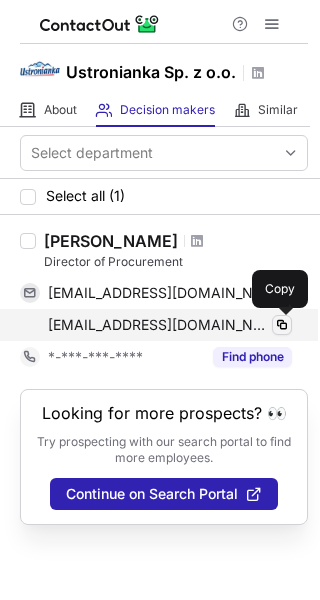 click at bounding box center (282, 325) 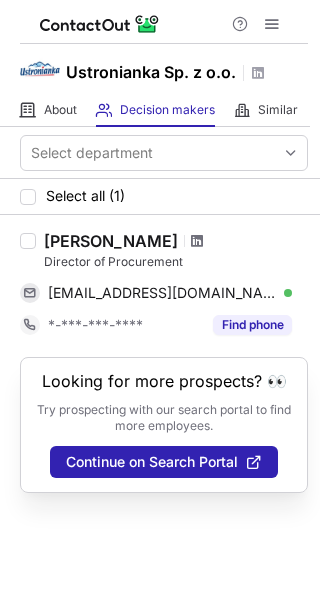 click at bounding box center (197, 241) 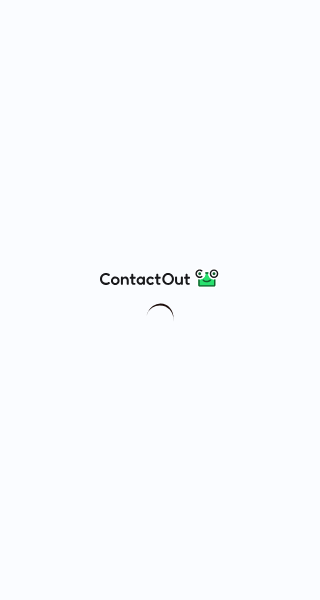 scroll, scrollTop: 0, scrollLeft: 0, axis: both 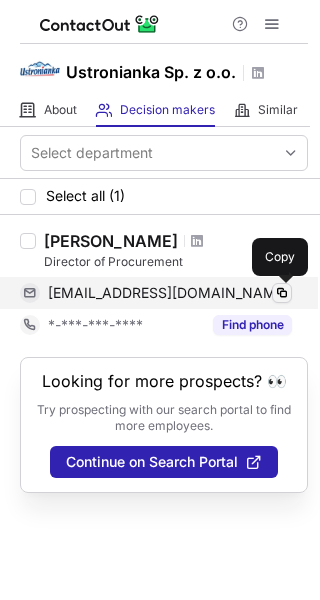 click at bounding box center [282, 293] 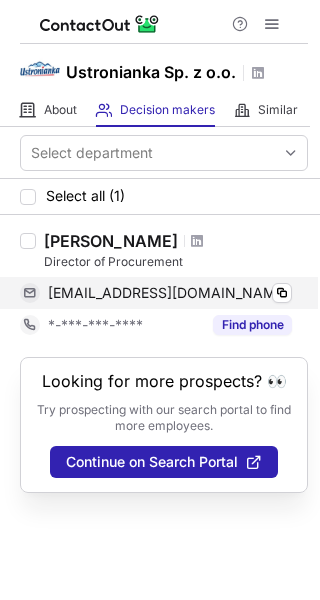 type 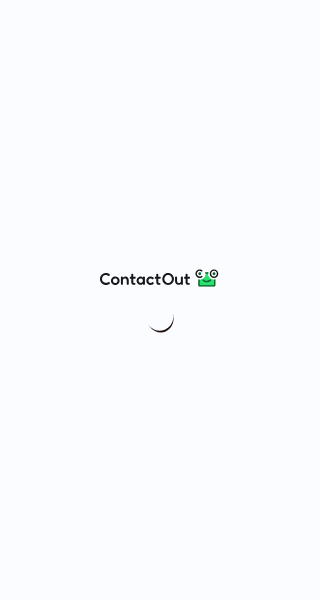 scroll, scrollTop: 0, scrollLeft: 0, axis: both 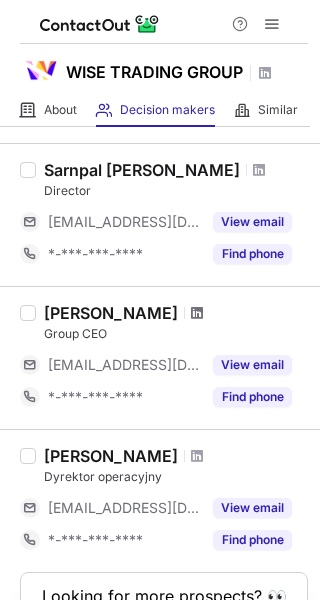 click at bounding box center [197, 313] 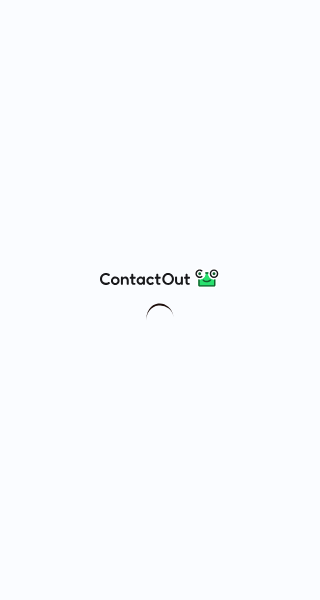 scroll, scrollTop: 0, scrollLeft: 0, axis: both 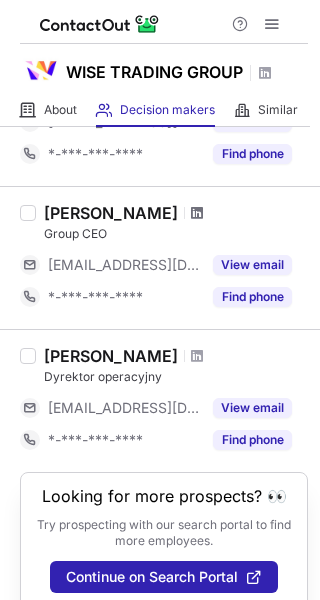 click at bounding box center [197, 213] 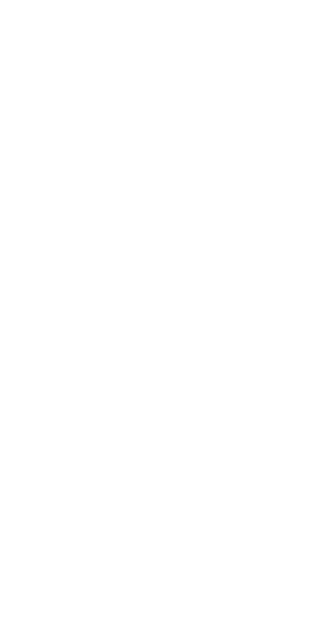 scroll, scrollTop: 0, scrollLeft: 0, axis: both 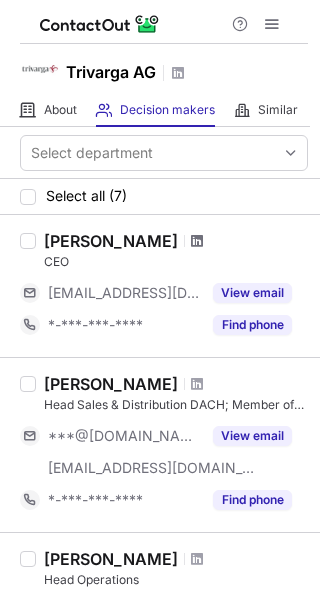 click at bounding box center (197, 241) 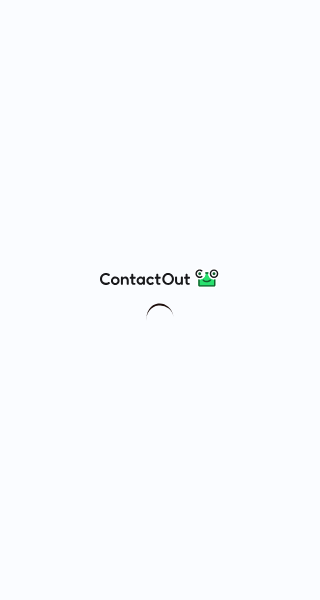 scroll, scrollTop: 0, scrollLeft: 0, axis: both 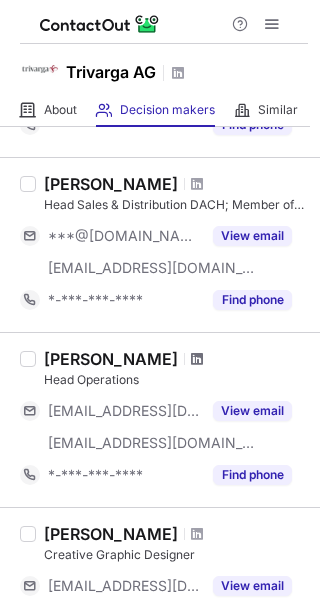 click at bounding box center [197, 359] 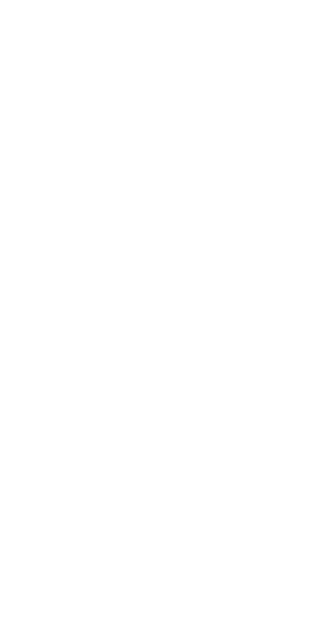 scroll, scrollTop: 0, scrollLeft: 0, axis: both 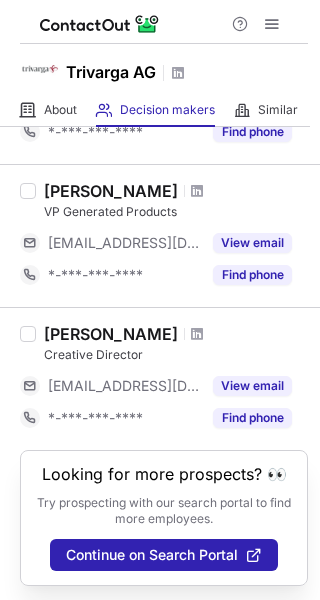 click on "Natalie Spindler" at bounding box center (176, 191) 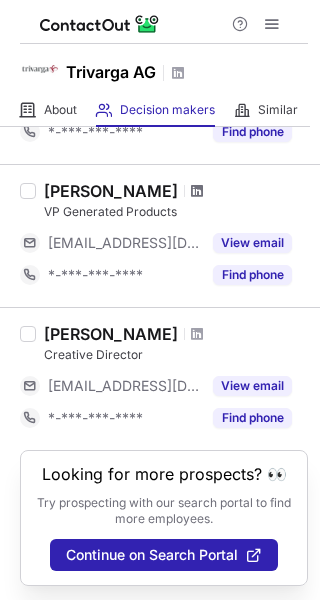click on "Natalie Spindler" at bounding box center [176, 191] 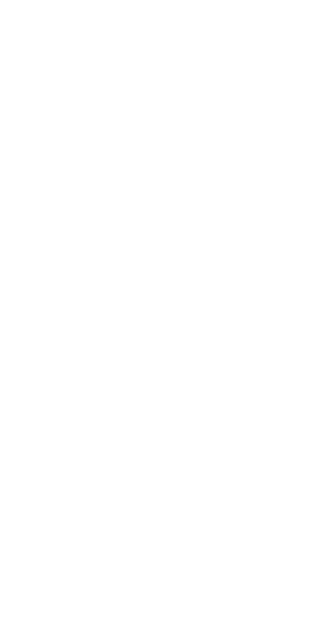 scroll, scrollTop: 0, scrollLeft: 0, axis: both 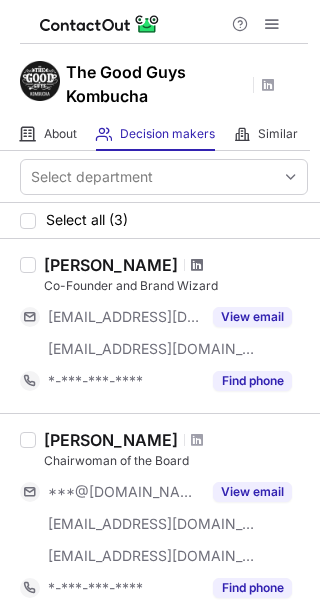 click at bounding box center (197, 265) 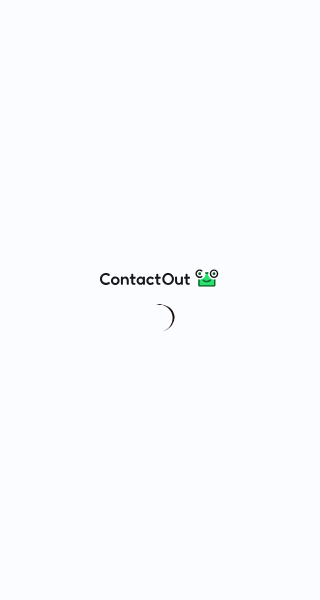 scroll, scrollTop: 0, scrollLeft: 0, axis: both 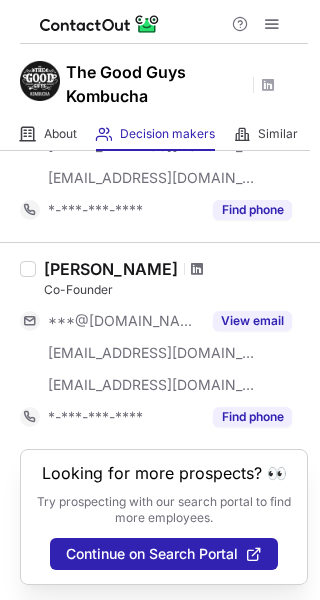 click at bounding box center [197, 269] 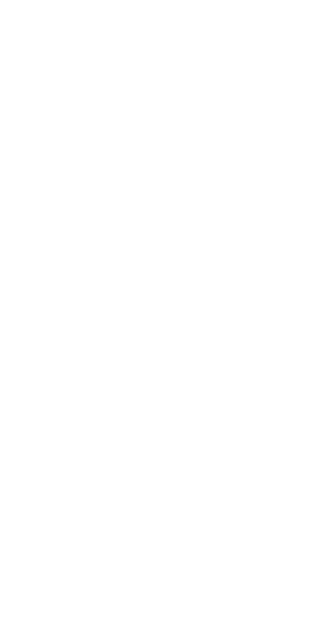 scroll, scrollTop: 0, scrollLeft: 0, axis: both 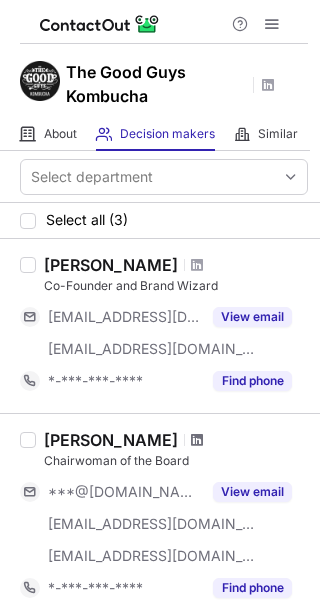 click at bounding box center (197, 440) 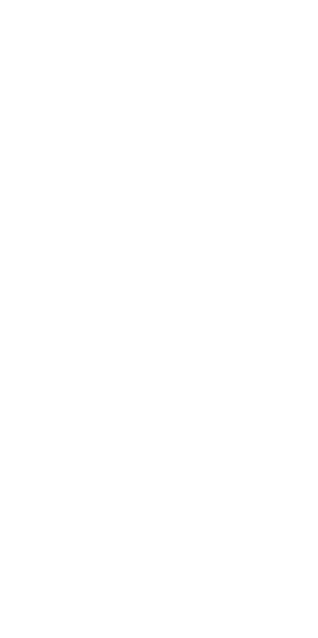 scroll, scrollTop: 0, scrollLeft: 0, axis: both 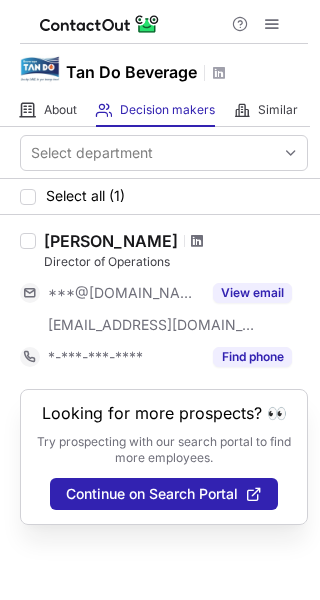 click at bounding box center (197, 241) 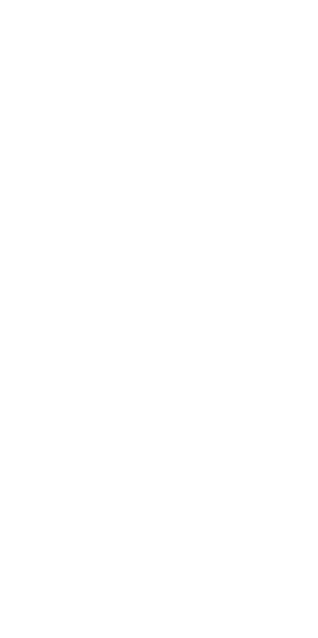 scroll, scrollTop: 0, scrollLeft: 0, axis: both 